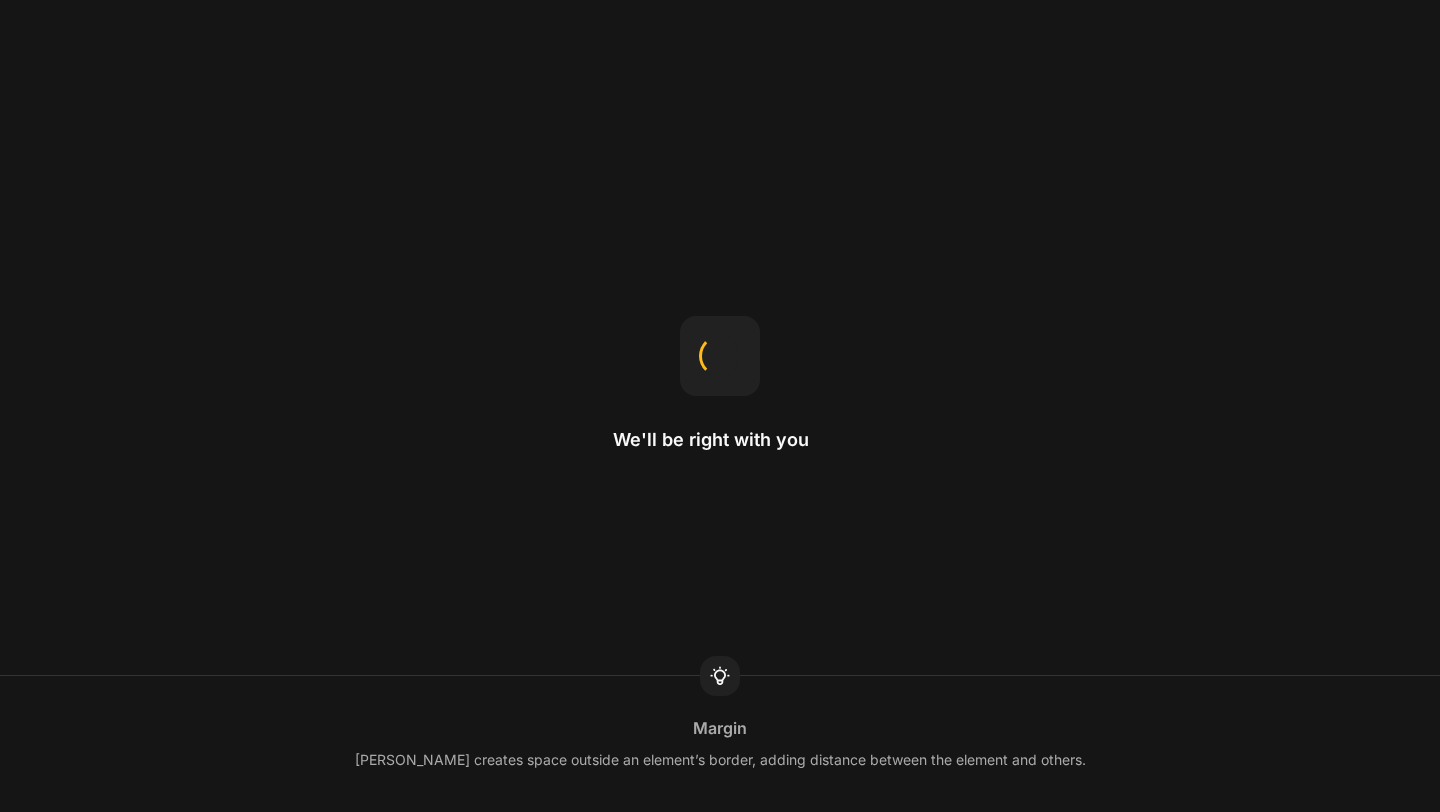 scroll, scrollTop: 0, scrollLeft: 0, axis: both 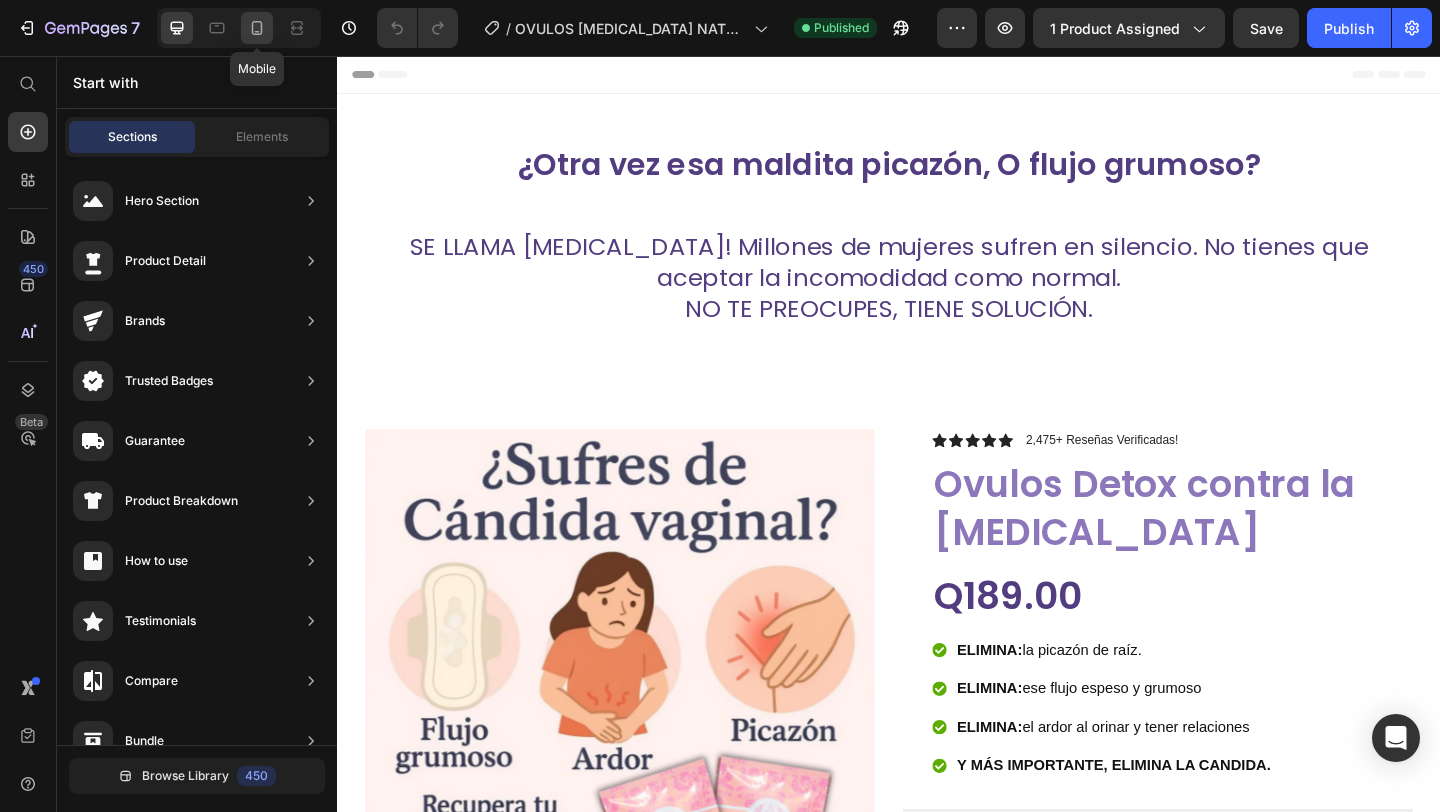 click 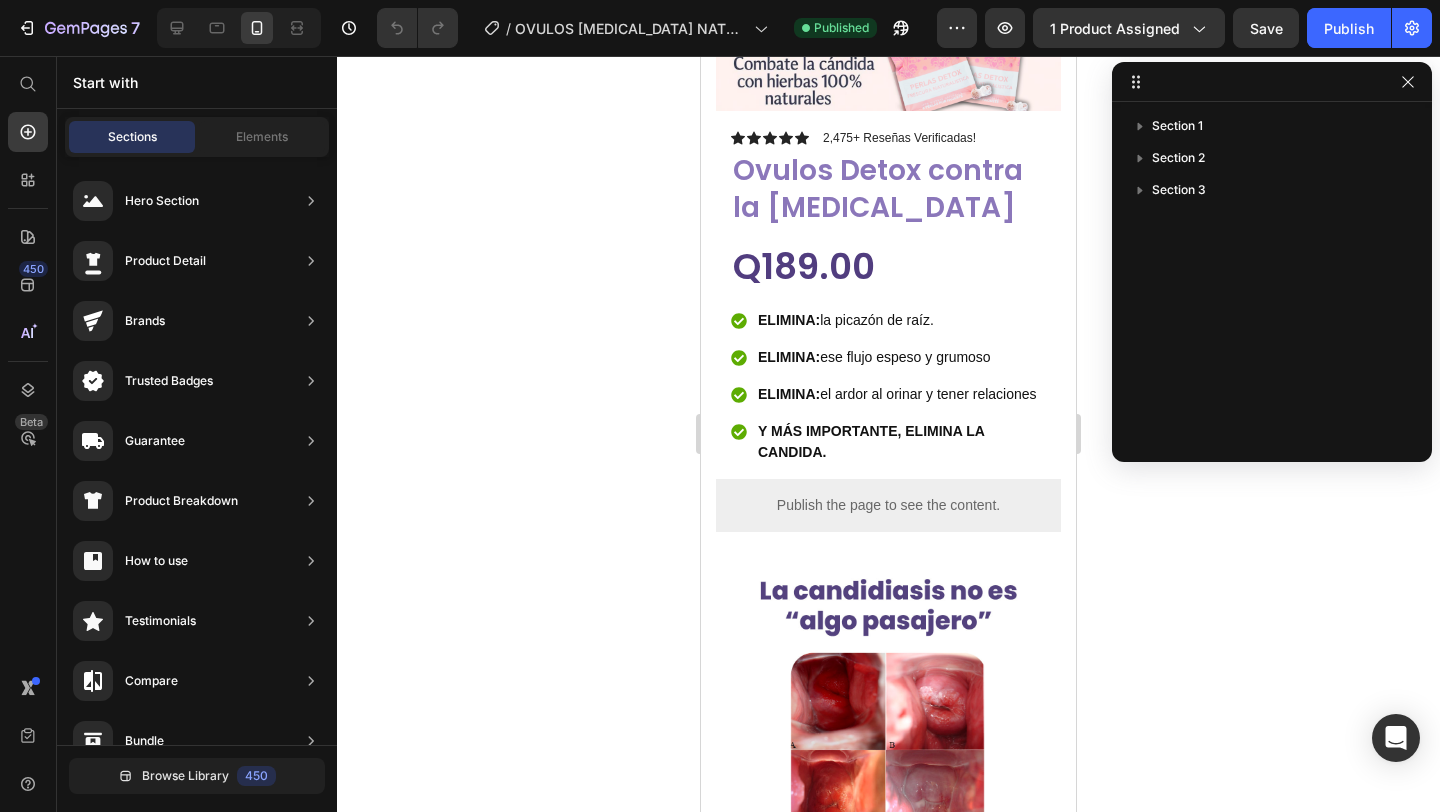 scroll, scrollTop: 0, scrollLeft: 0, axis: both 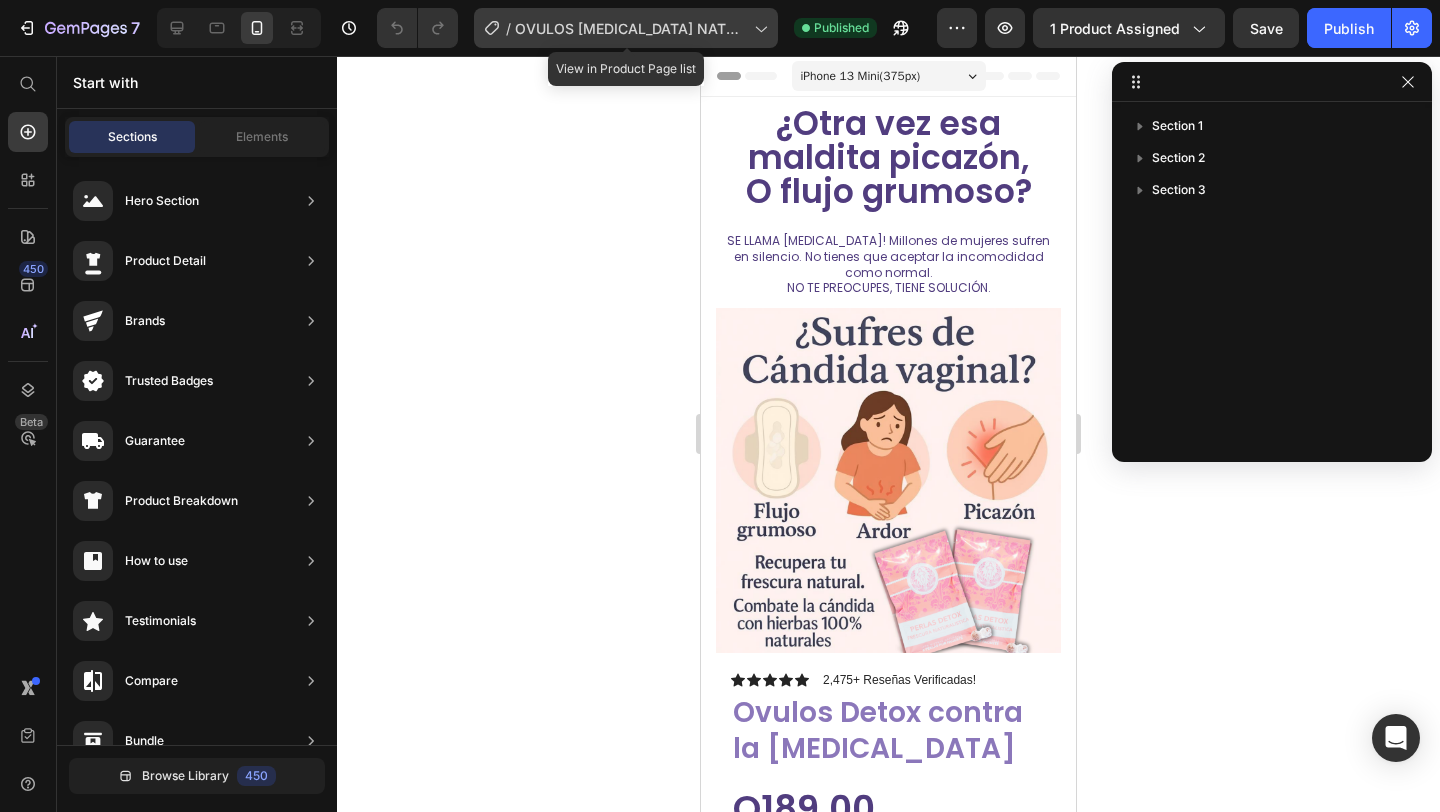 click on "OVULOS [MEDICAL_DATA] NATURALISTICA MC" at bounding box center [630, 28] 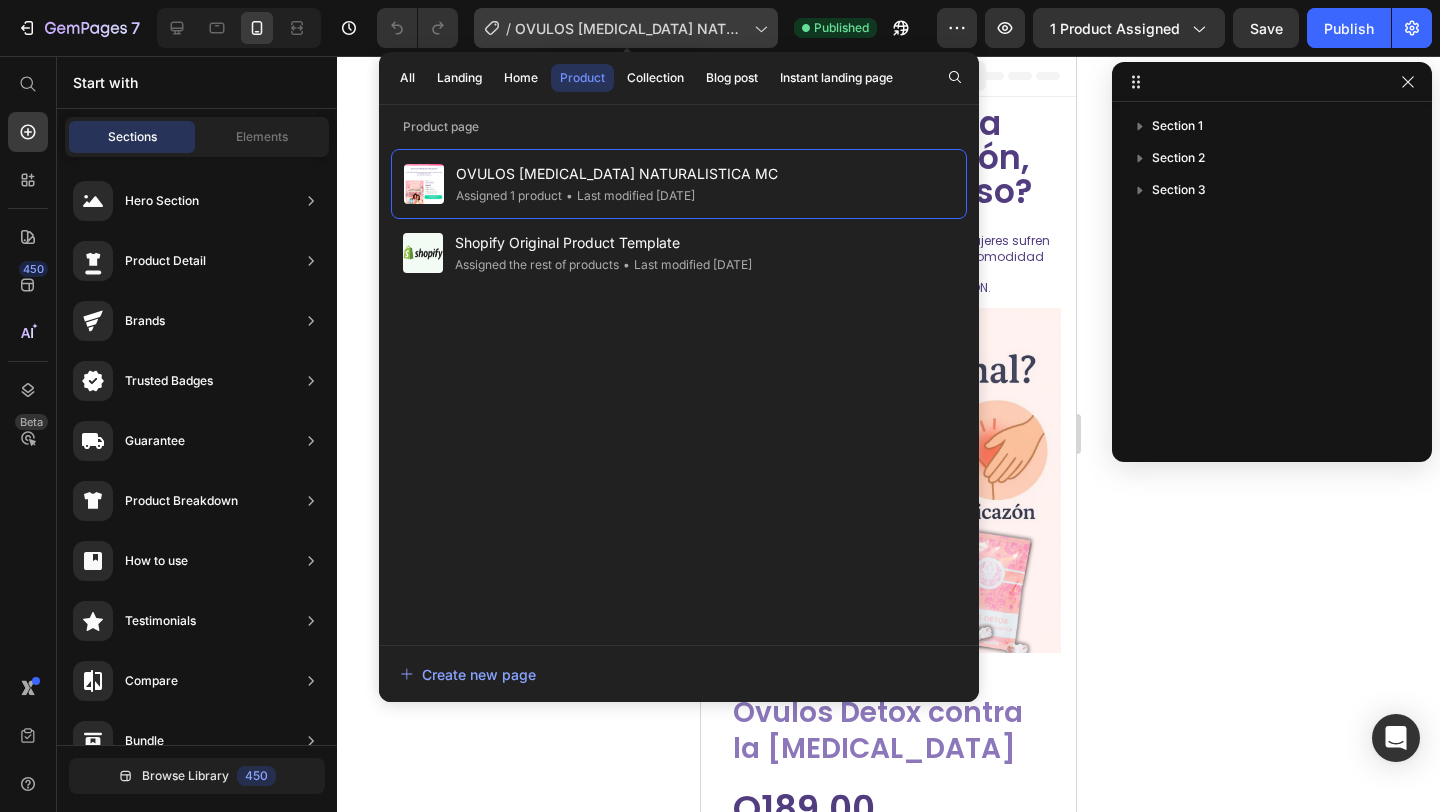 click on "OVULOS [MEDICAL_DATA] NATURALISTICA MC" at bounding box center [630, 28] 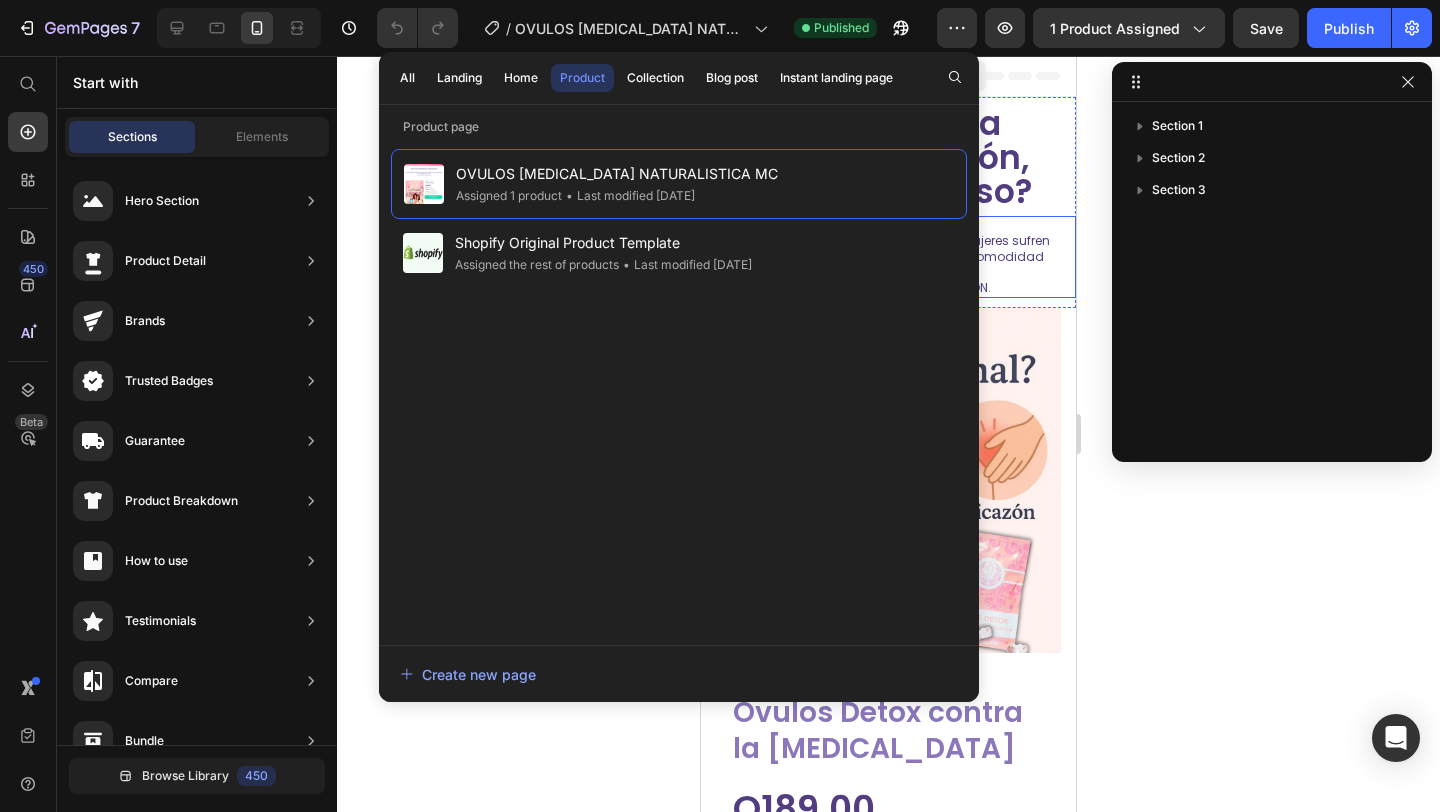 click on "SE LLAMA [MEDICAL_DATA]! Millones de mujeres sufren en silencio. No tienes que aceptar la incomodidad como normal.  NO TE PREOCUPES, TIENE SOLUCIÓN. Text Block" at bounding box center (888, 257) 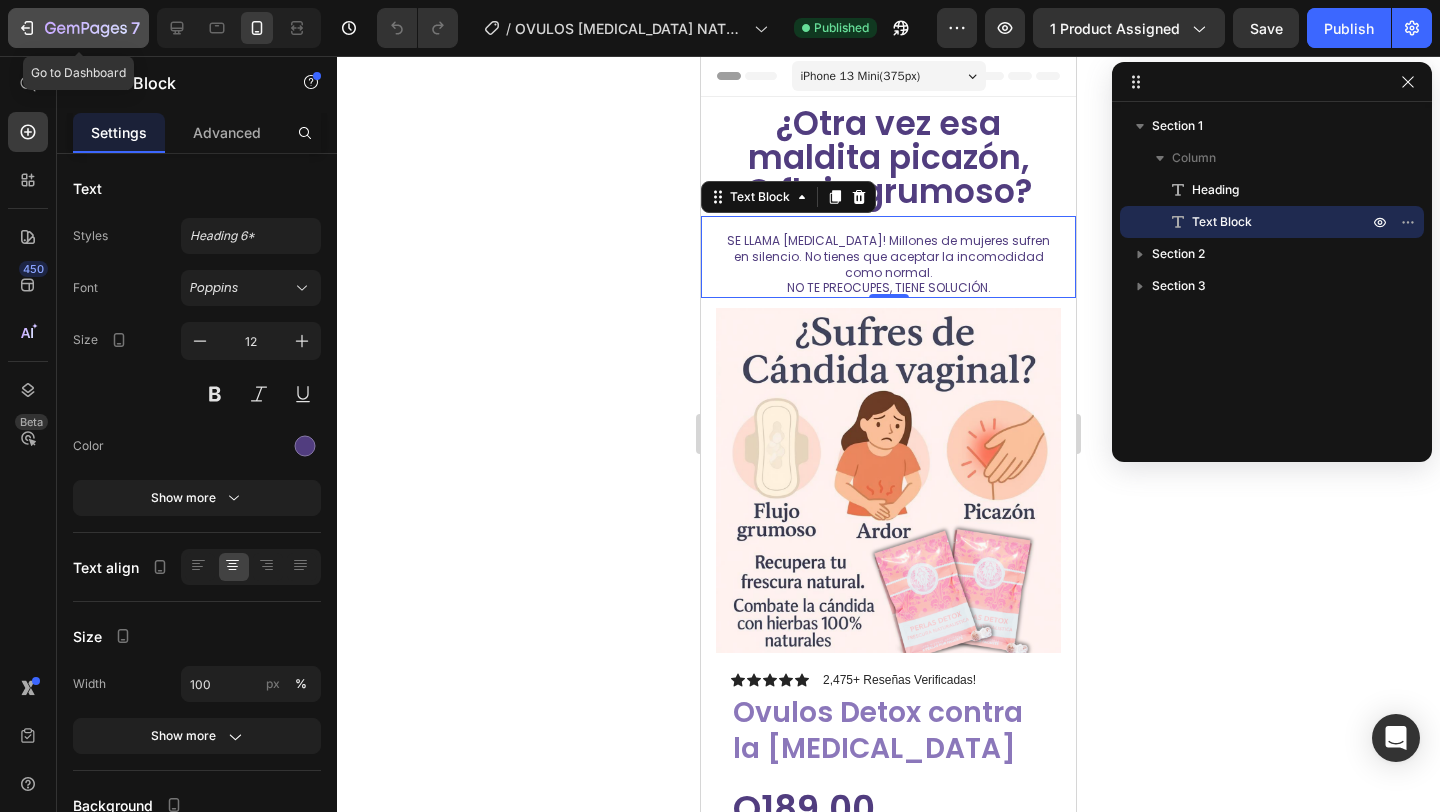 click 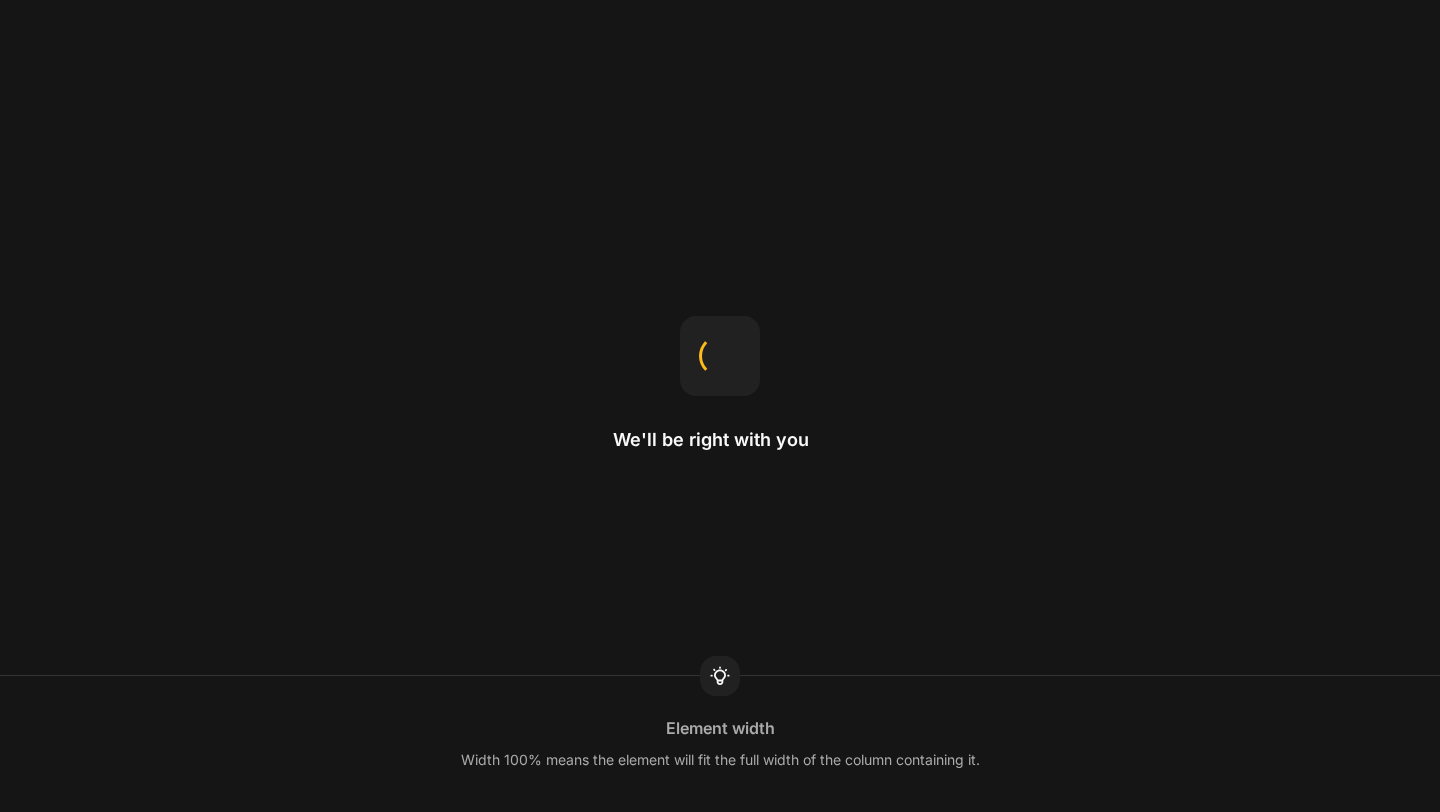 scroll, scrollTop: 0, scrollLeft: 0, axis: both 